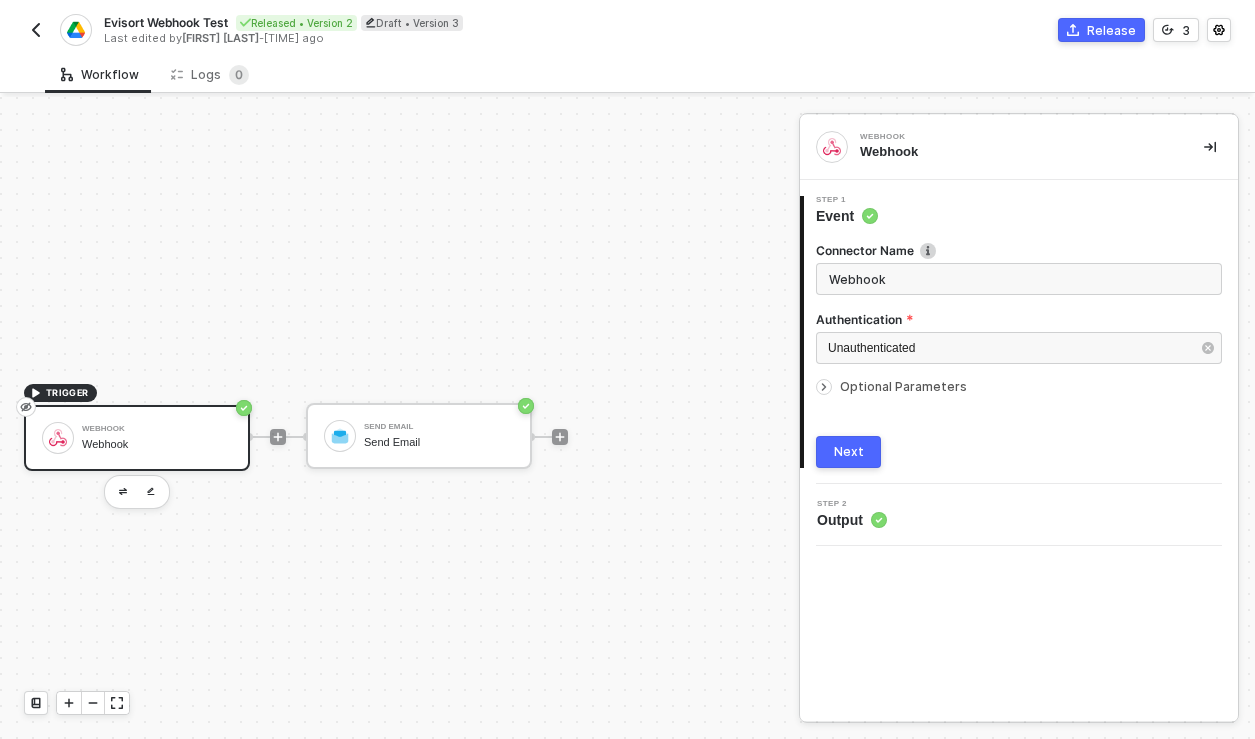 scroll, scrollTop: 0, scrollLeft: 0, axis: both 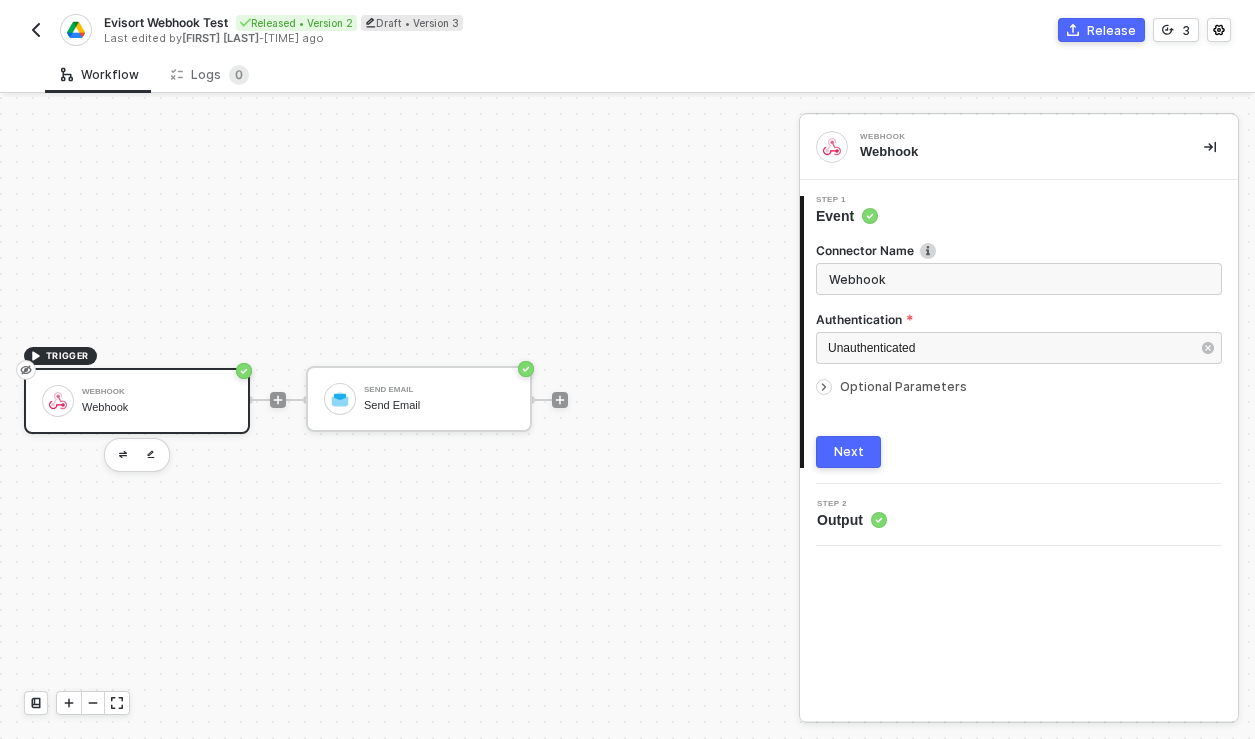 click on "Webhook" at bounding box center [157, 407] 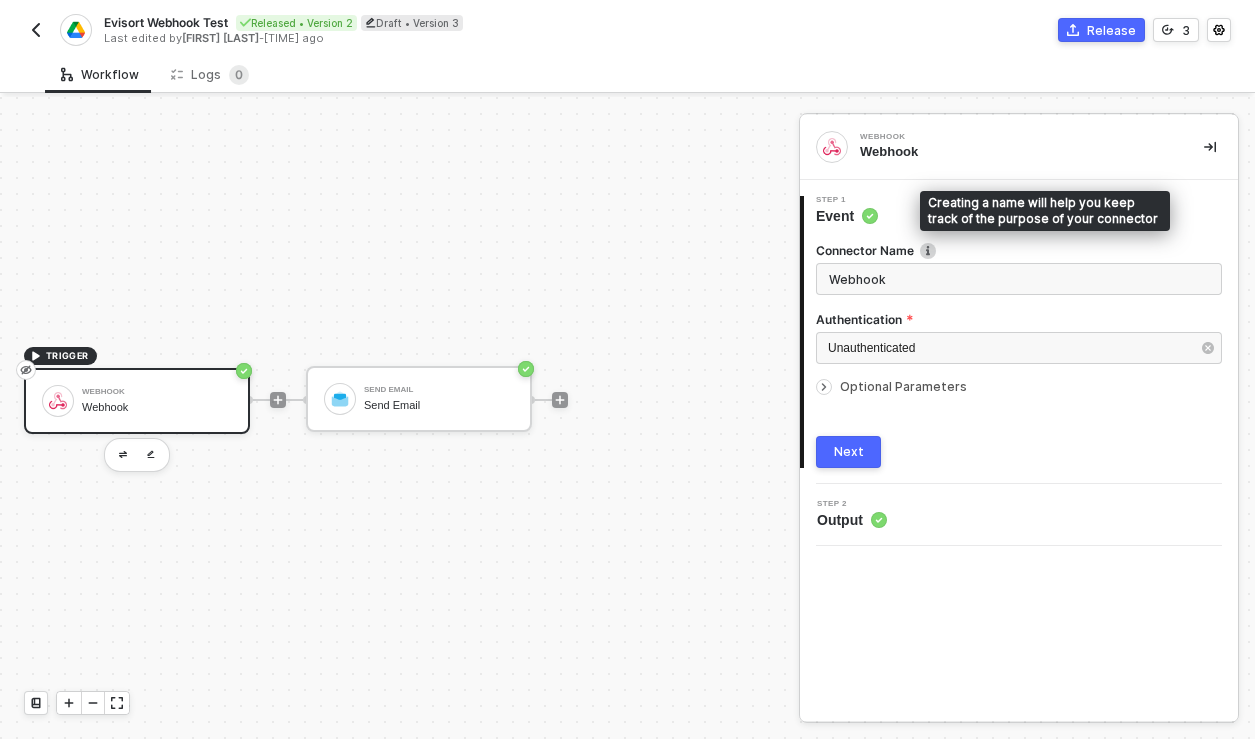 click at bounding box center [928, 251] 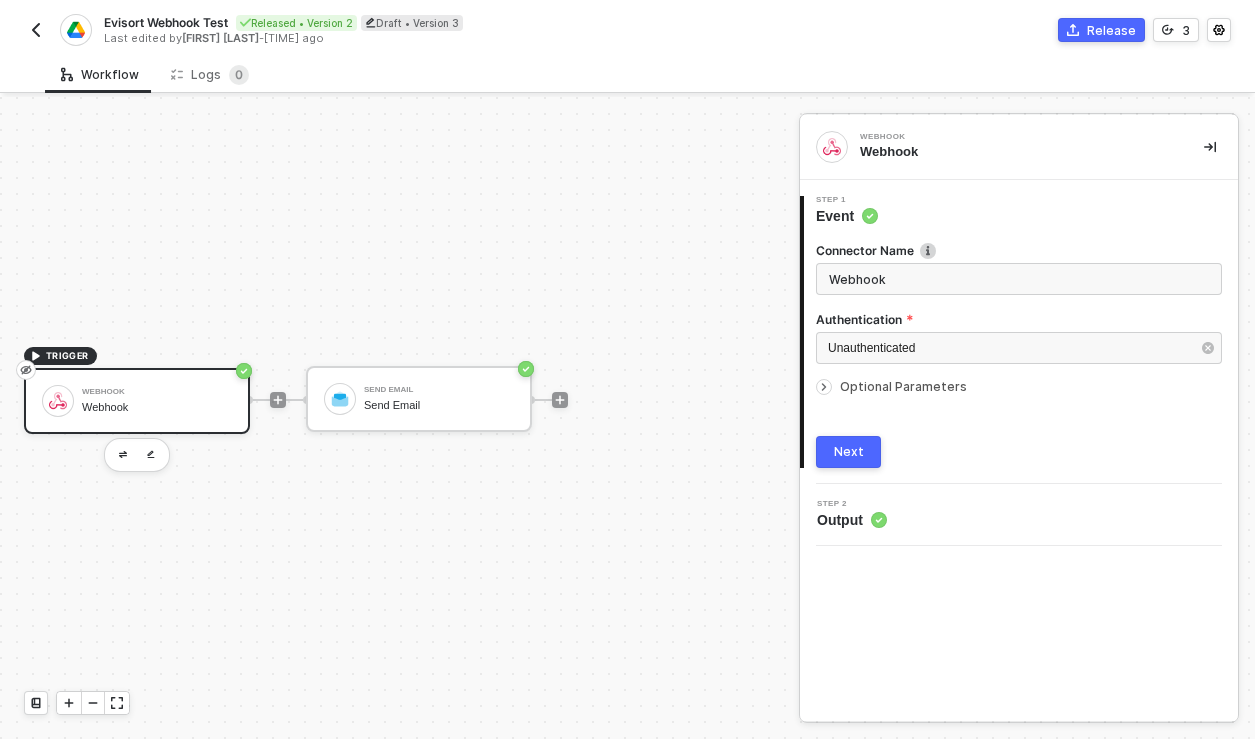 drag, startPoint x: 1153, startPoint y: 149, endPoint x: 1164, endPoint y: 150, distance: 11.045361 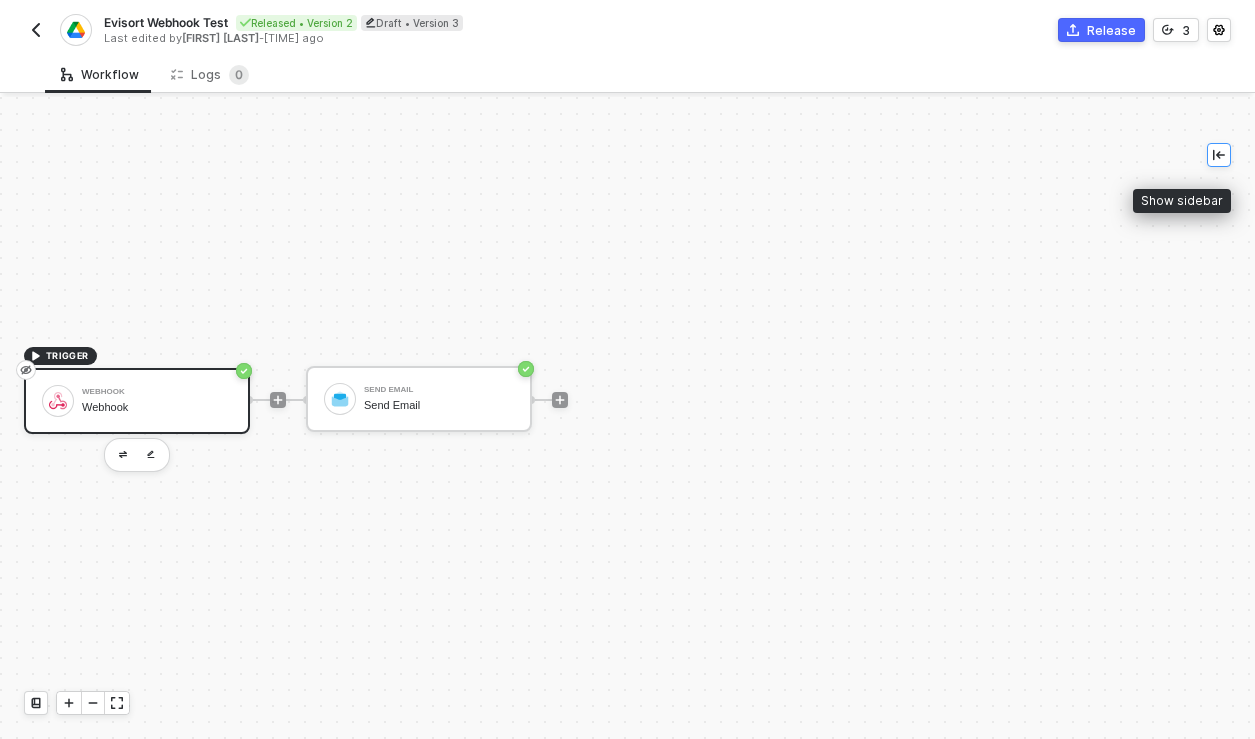 click at bounding box center [1219, 155] 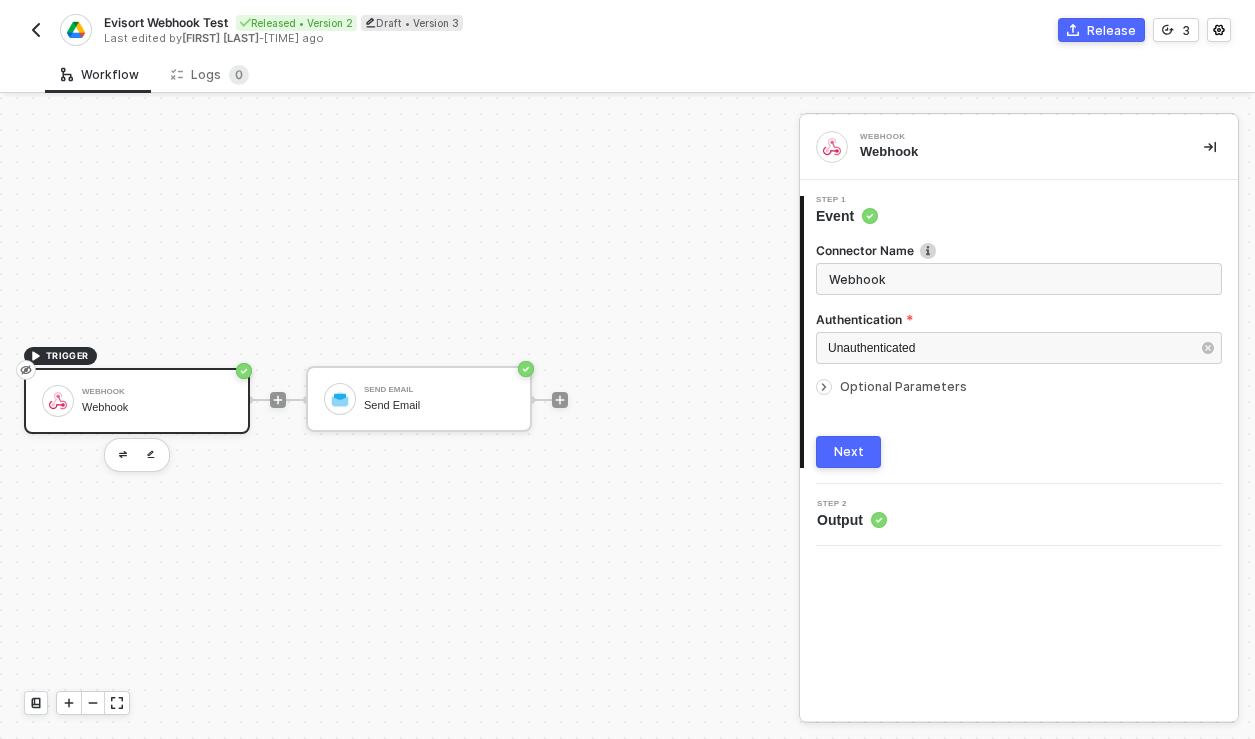 click on "1 Step 1 Event    Connector Name Webhook Authentication Unauthenticated Optional Parameters Next" at bounding box center (1019, 332) 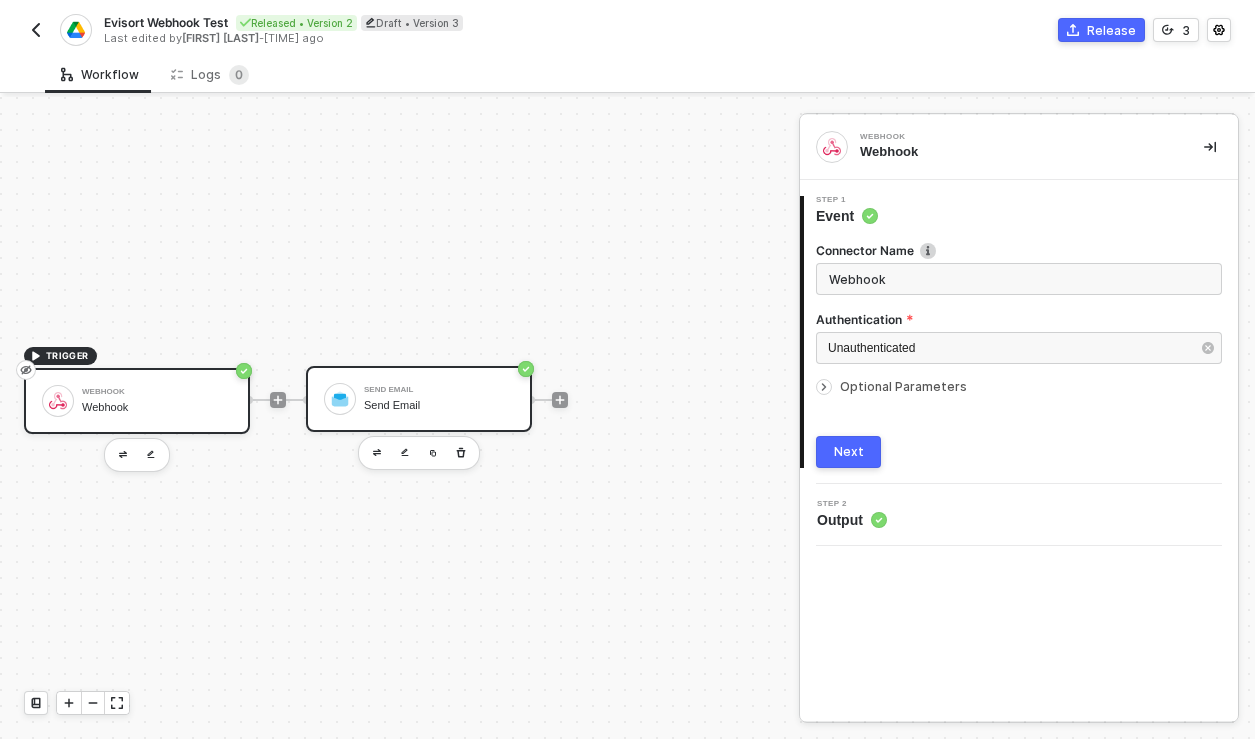 click on "Send Email Send Email" at bounding box center (439, 399) 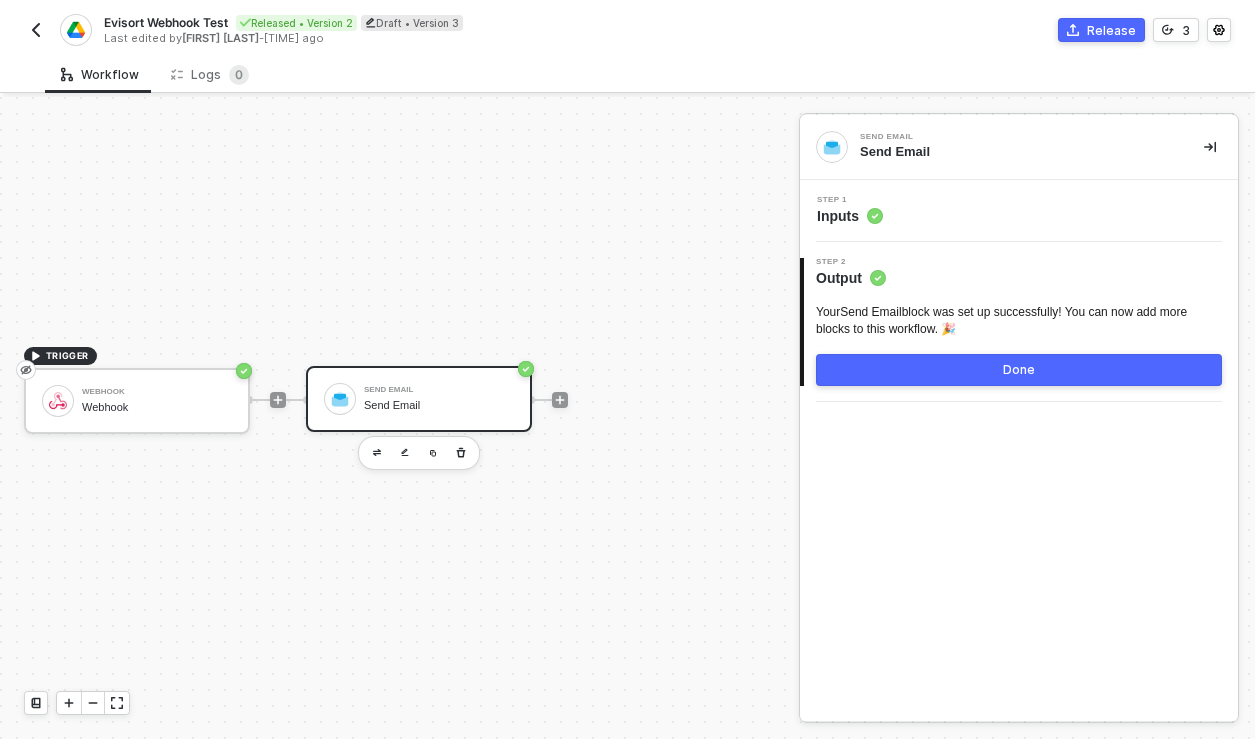 click on "Step 1 Inputs" at bounding box center (1021, 211) 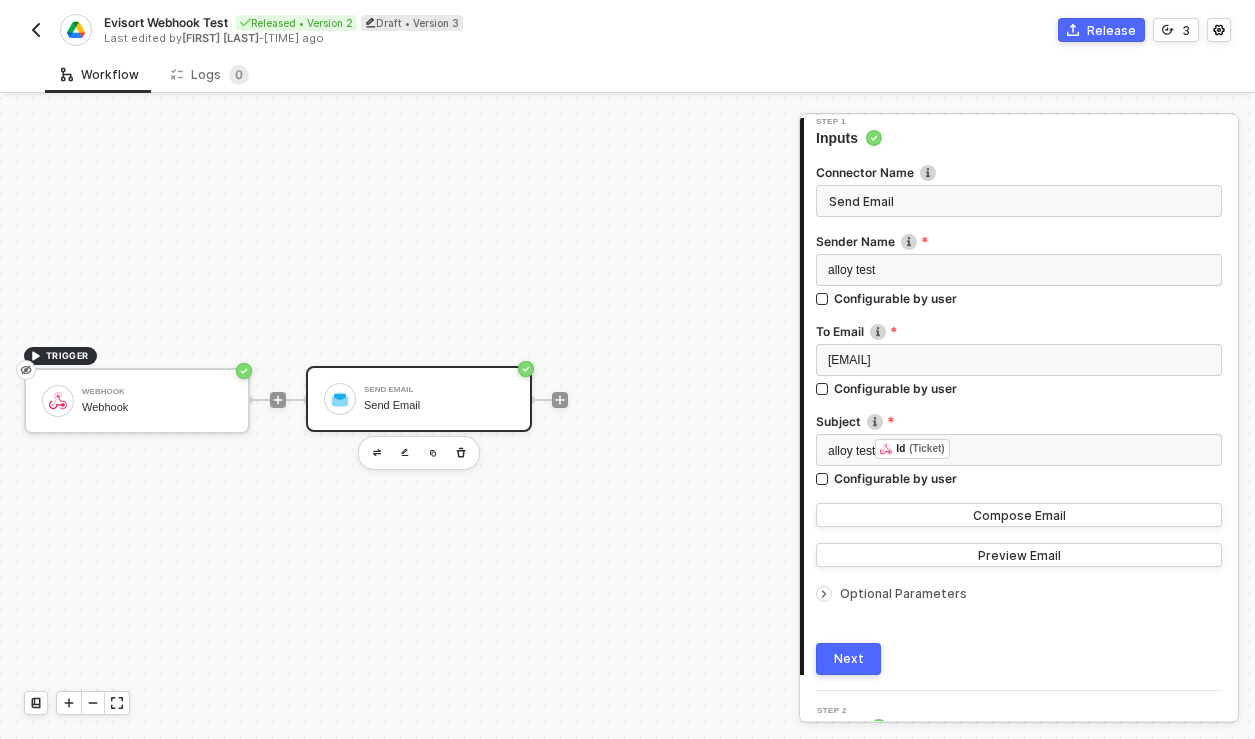 scroll, scrollTop: 110, scrollLeft: 0, axis: vertical 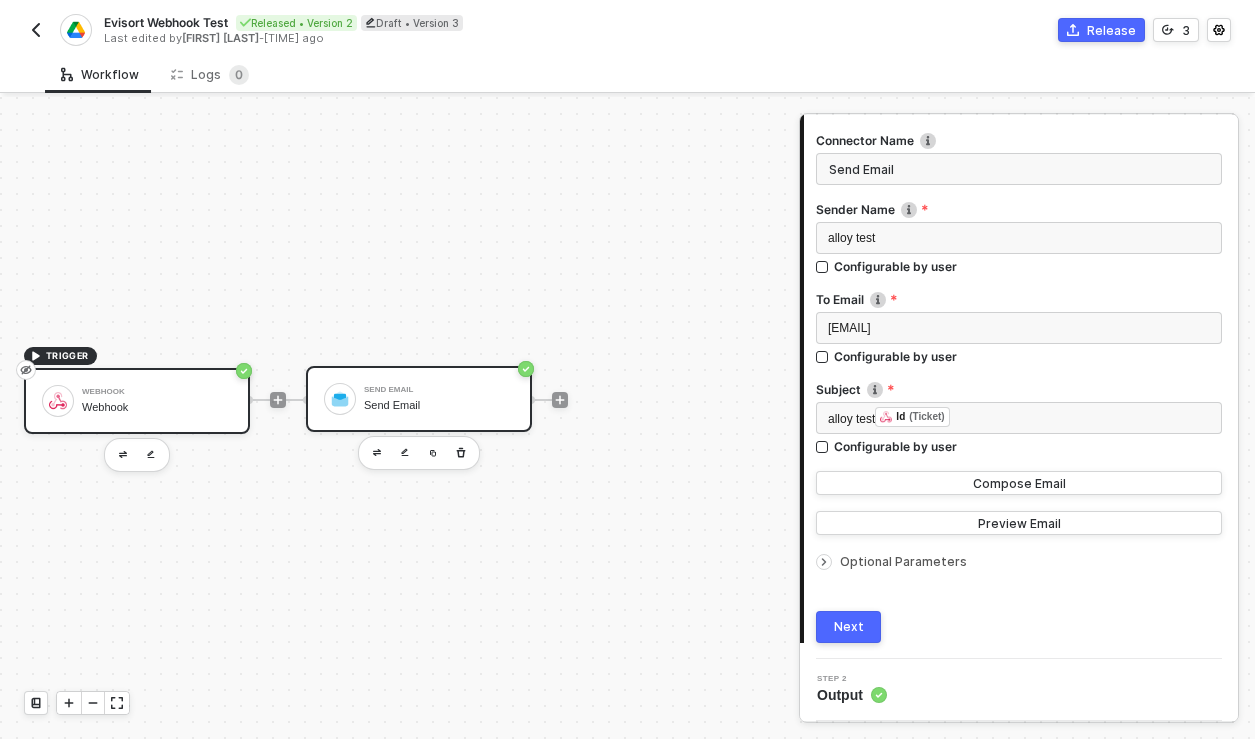 click on "Webhook" at bounding box center (157, 407) 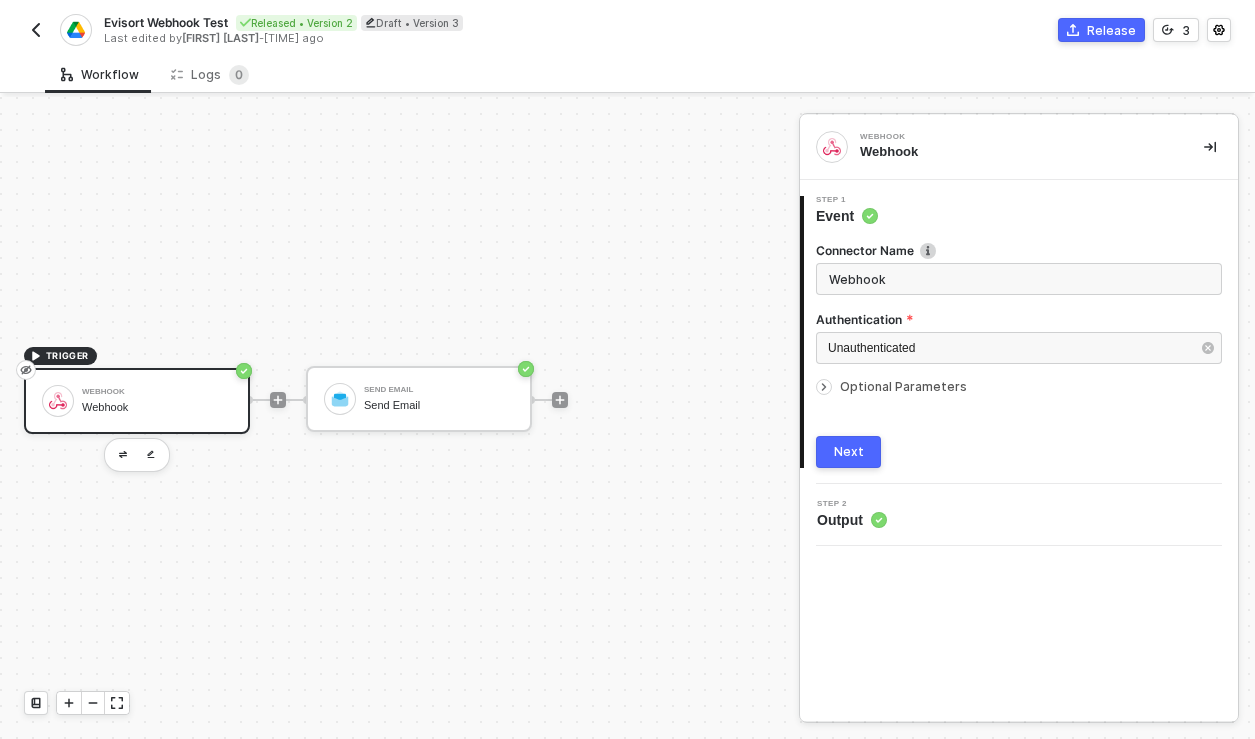 click at bounding box center (36, 30) 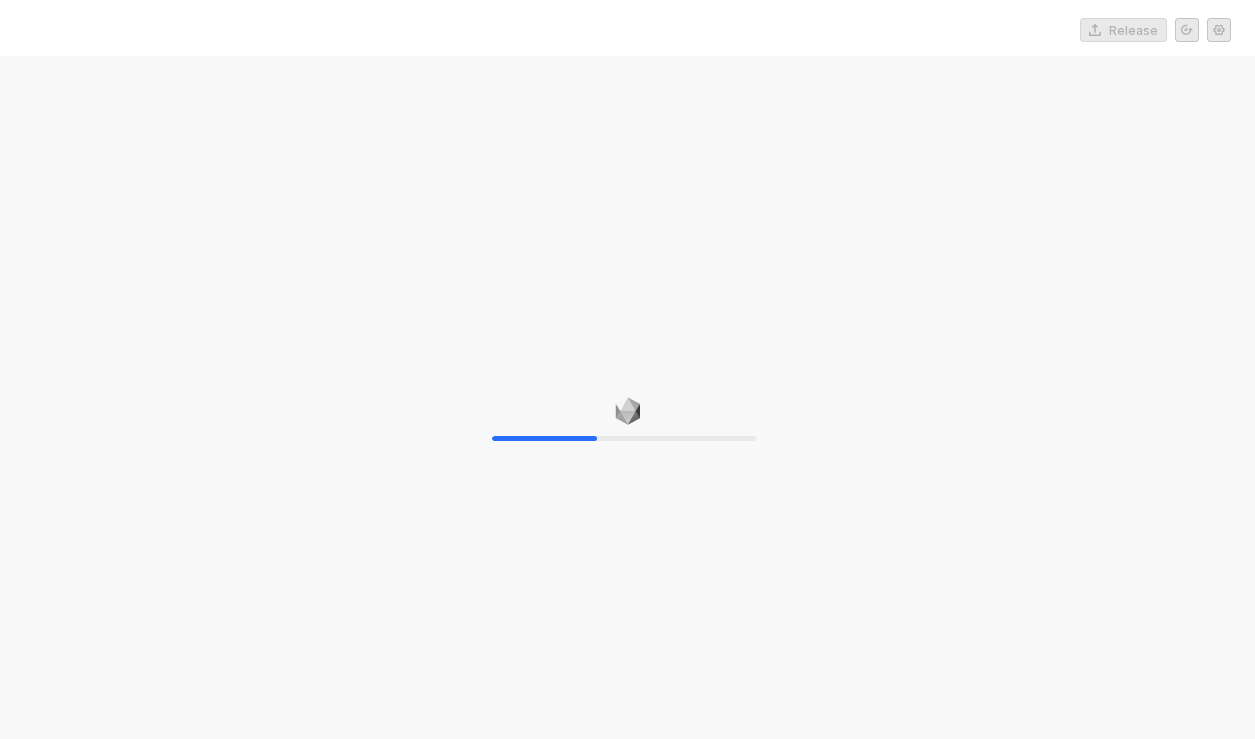 scroll, scrollTop: 0, scrollLeft: 0, axis: both 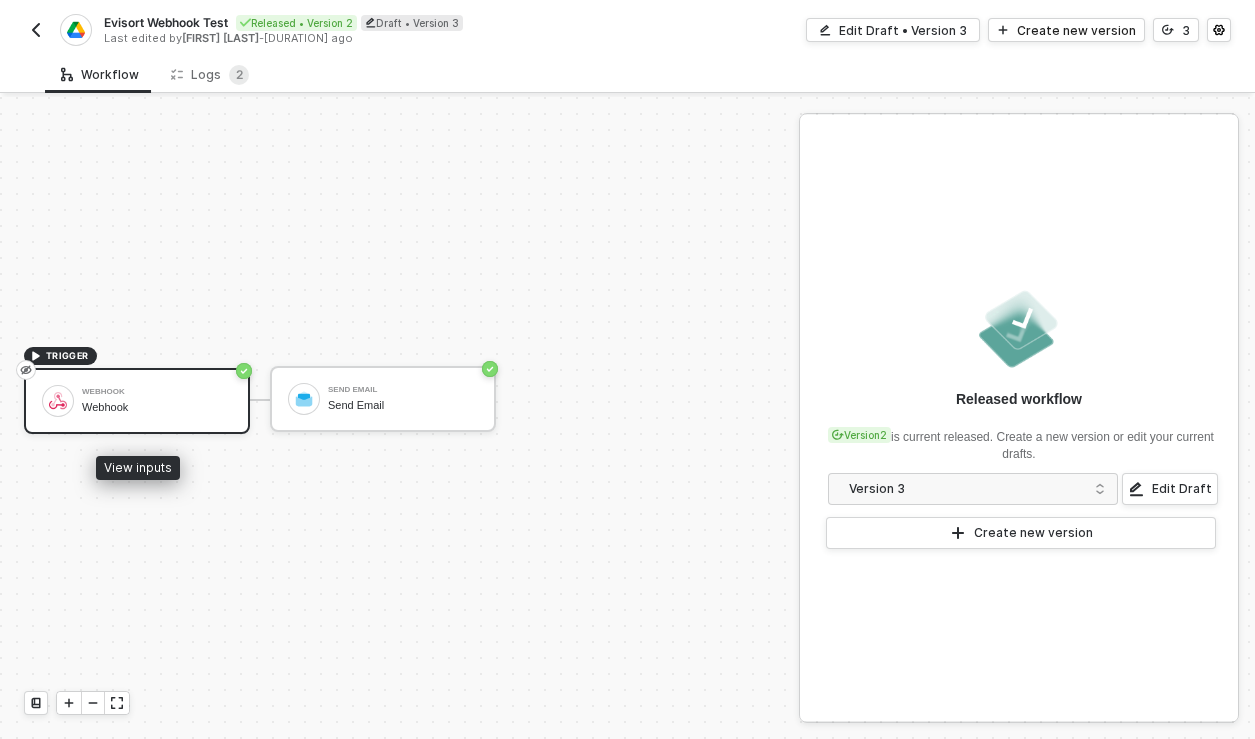 click on "Webhook Webhook" at bounding box center [137, 401] 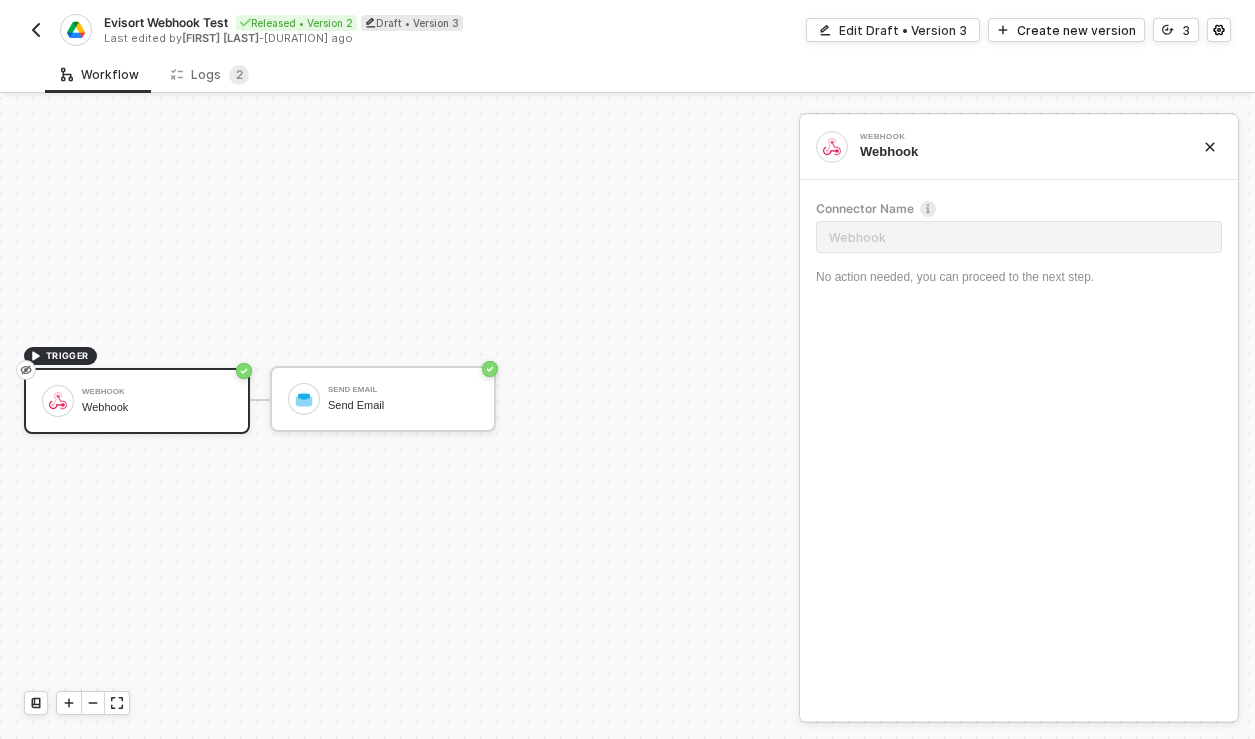 click on "TRIGGER Webhook Webhook Send Email Send Email" at bounding box center [394, 399] 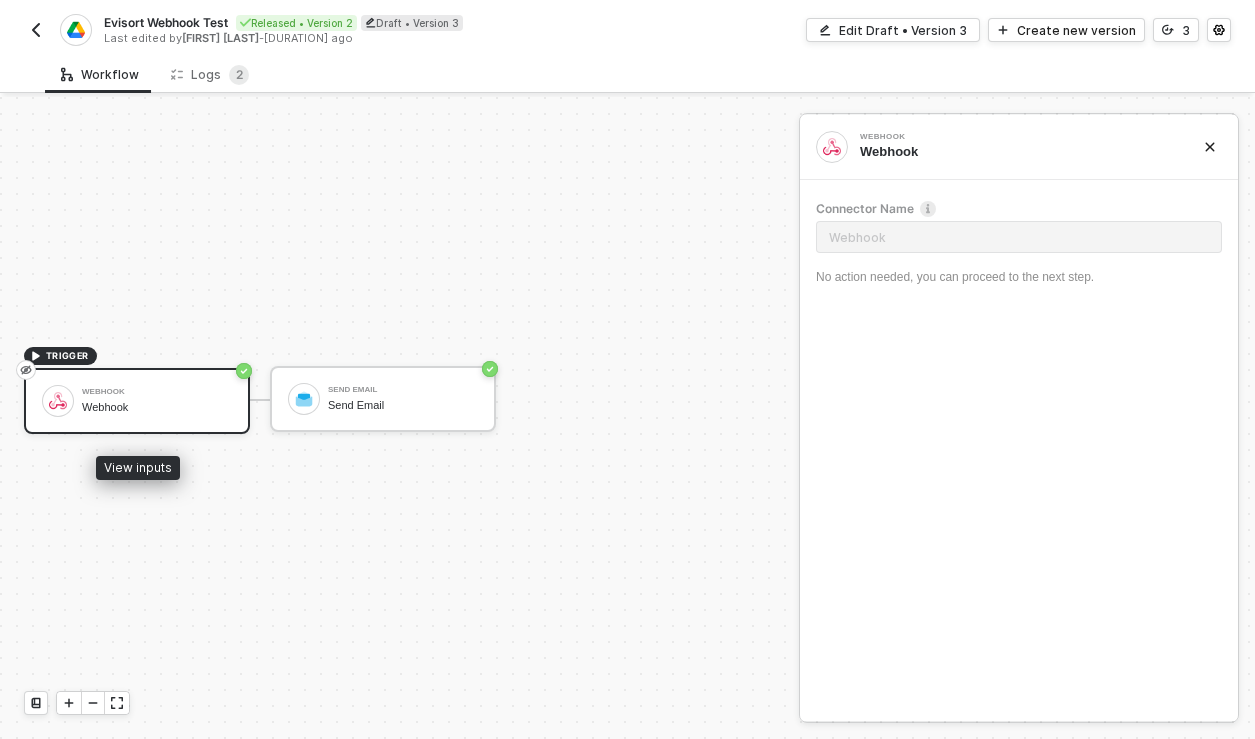 click on "Webhook" at bounding box center [157, 392] 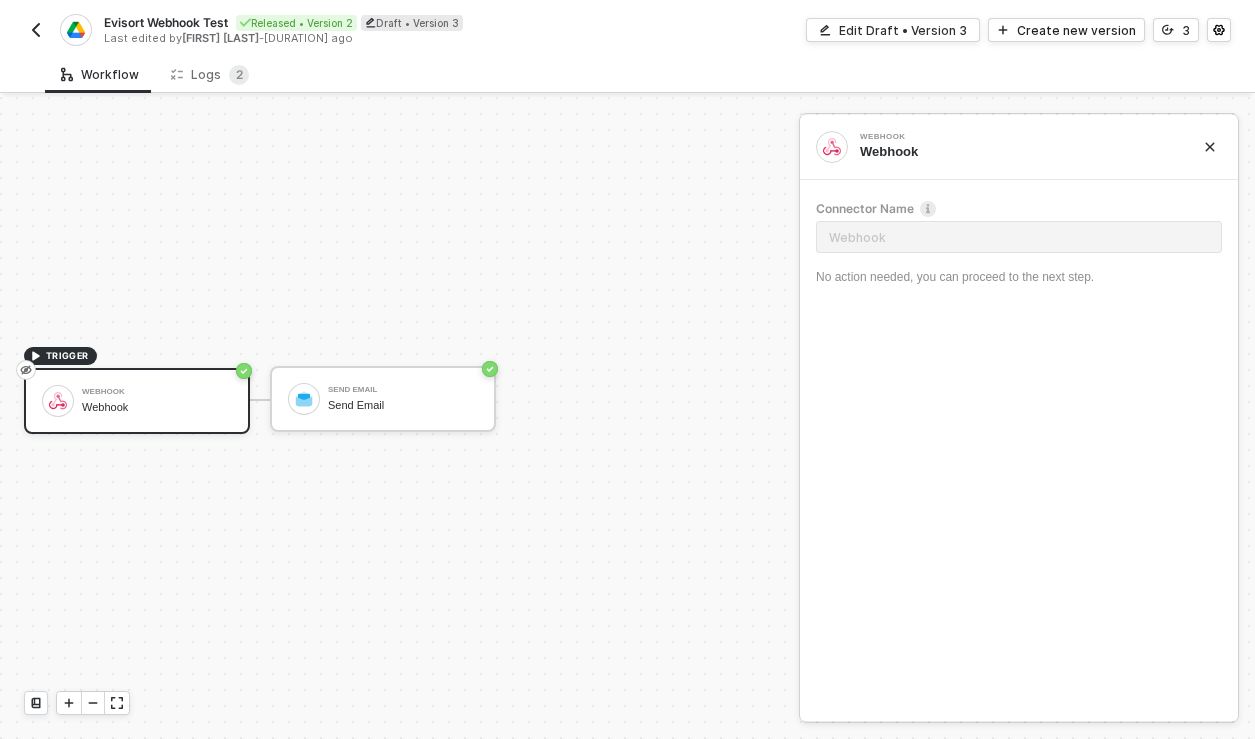 click at bounding box center (1210, 147) 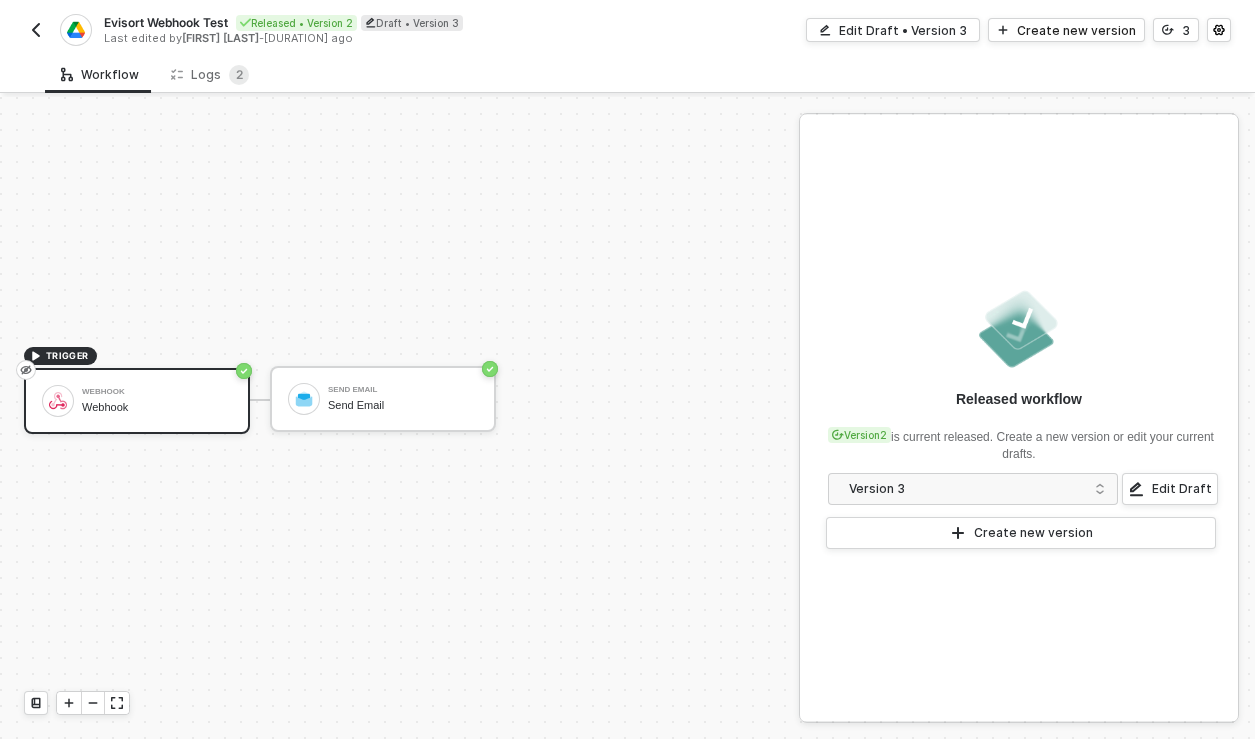 click at bounding box center (36, 30) 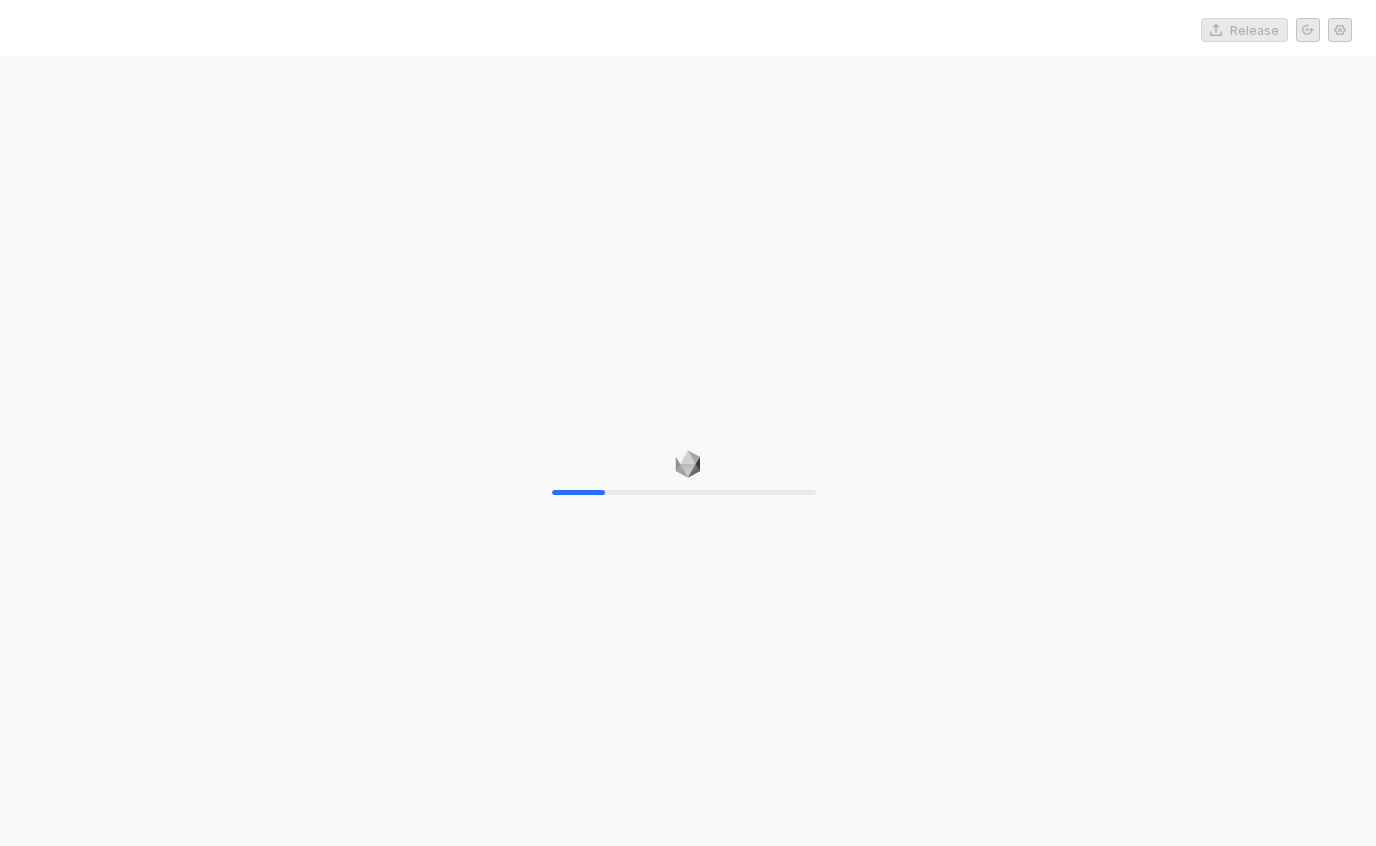 scroll, scrollTop: 0, scrollLeft: 0, axis: both 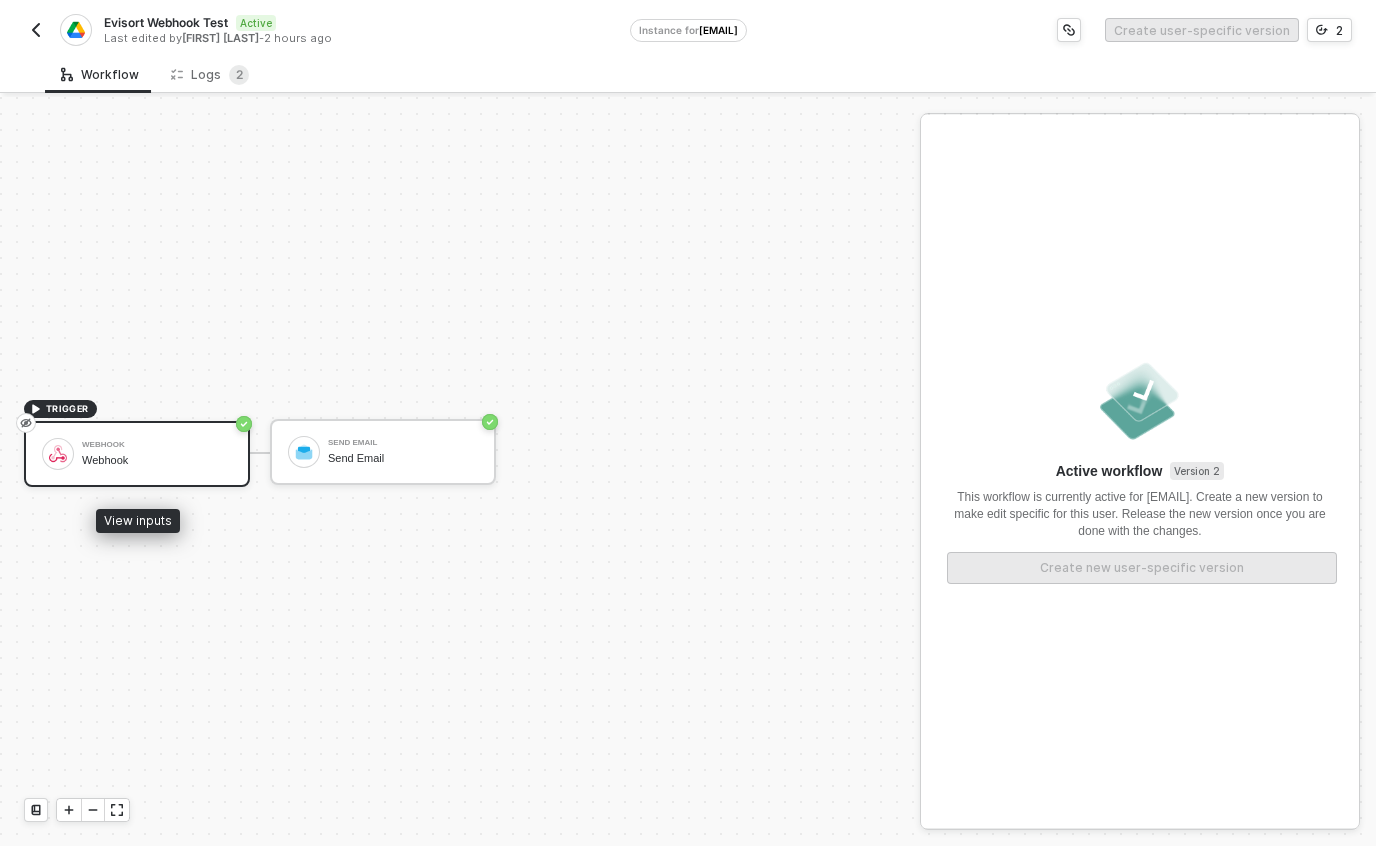 click on "Webhook Webhook" at bounding box center [157, 454] 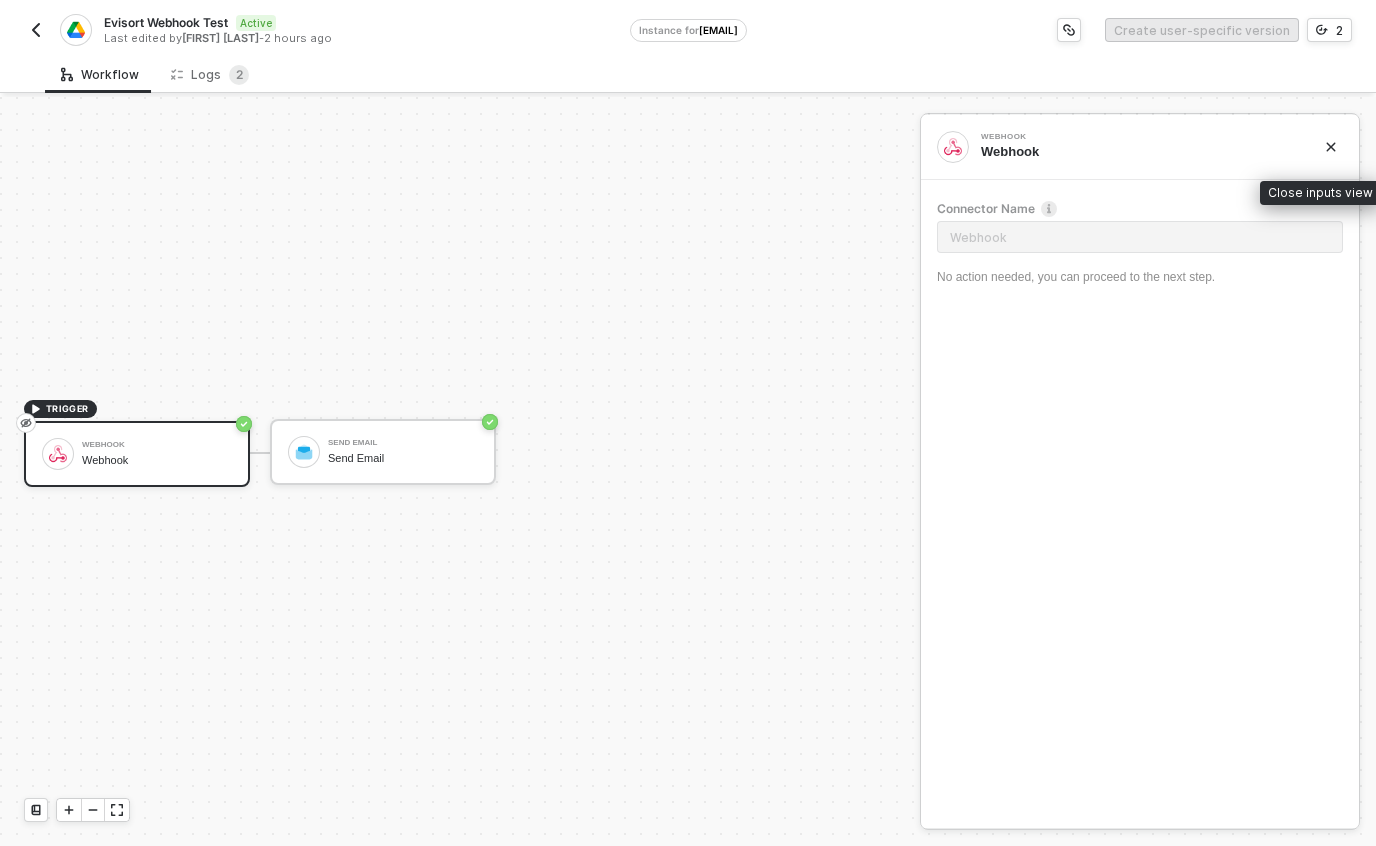 click at bounding box center [1331, 147] 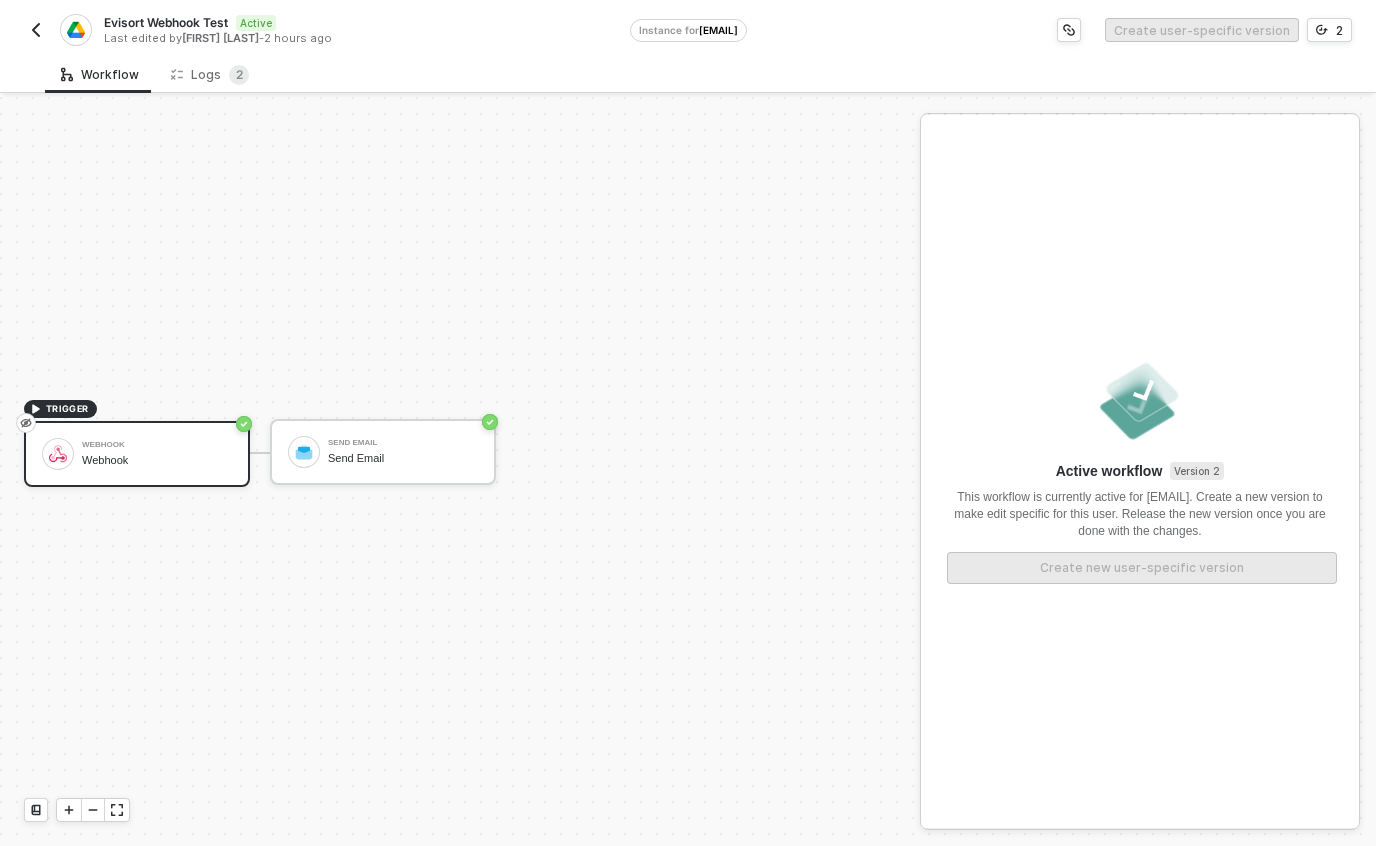 click at bounding box center (36, 30) 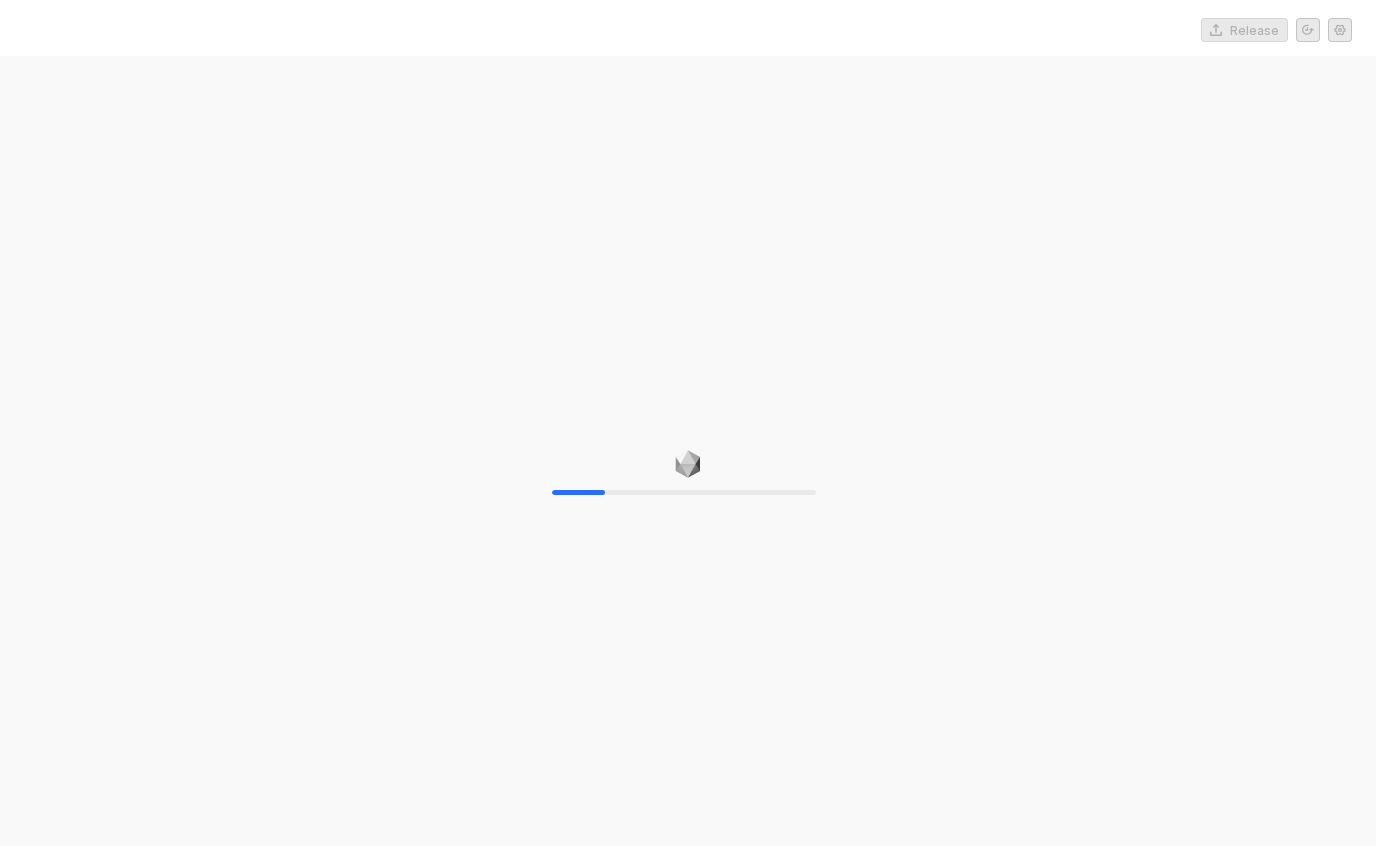 scroll, scrollTop: 0, scrollLeft: 0, axis: both 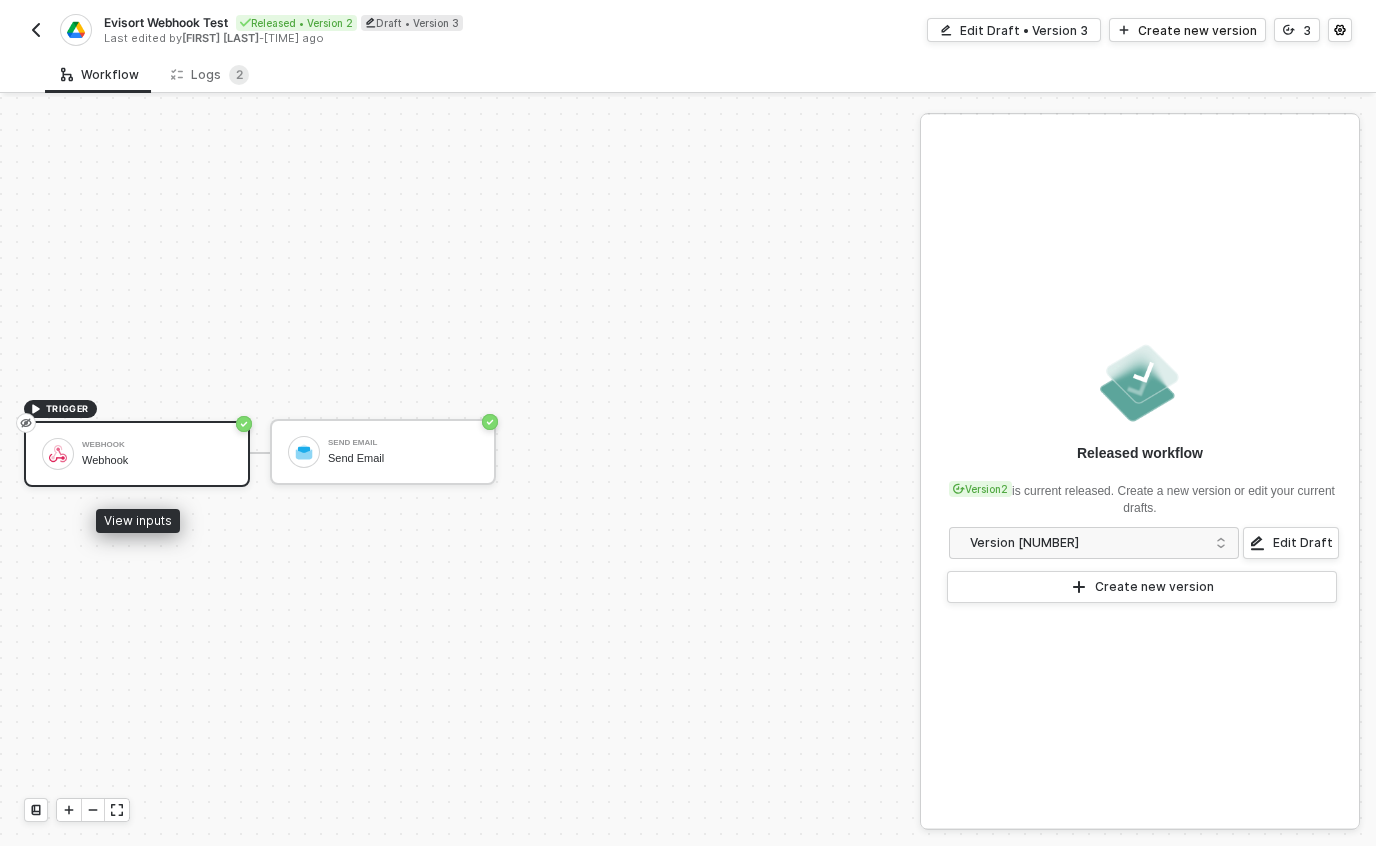 click on "Webhook" at bounding box center [157, 445] 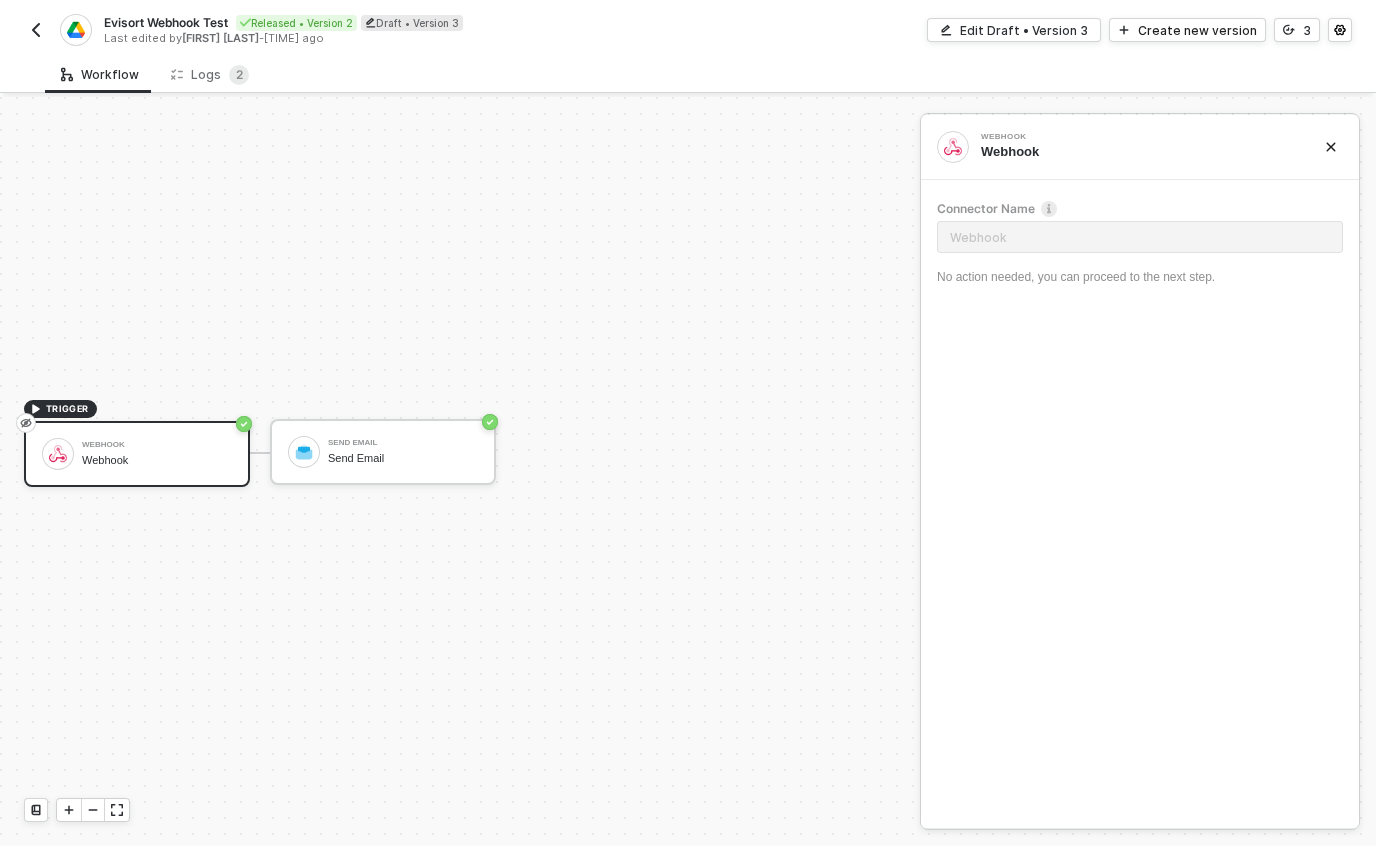 click at bounding box center (36, 30) 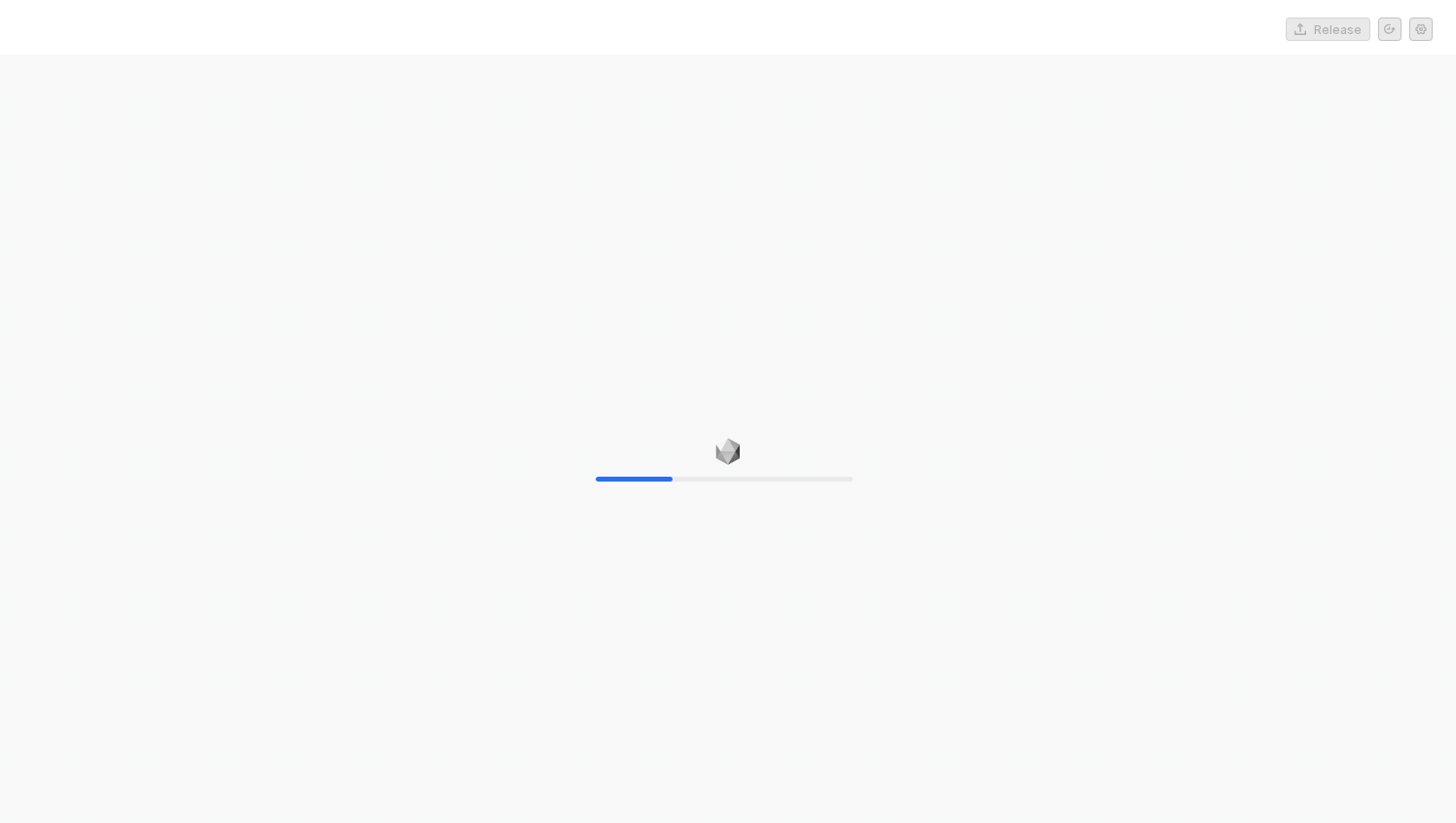 scroll, scrollTop: 0, scrollLeft: 0, axis: both 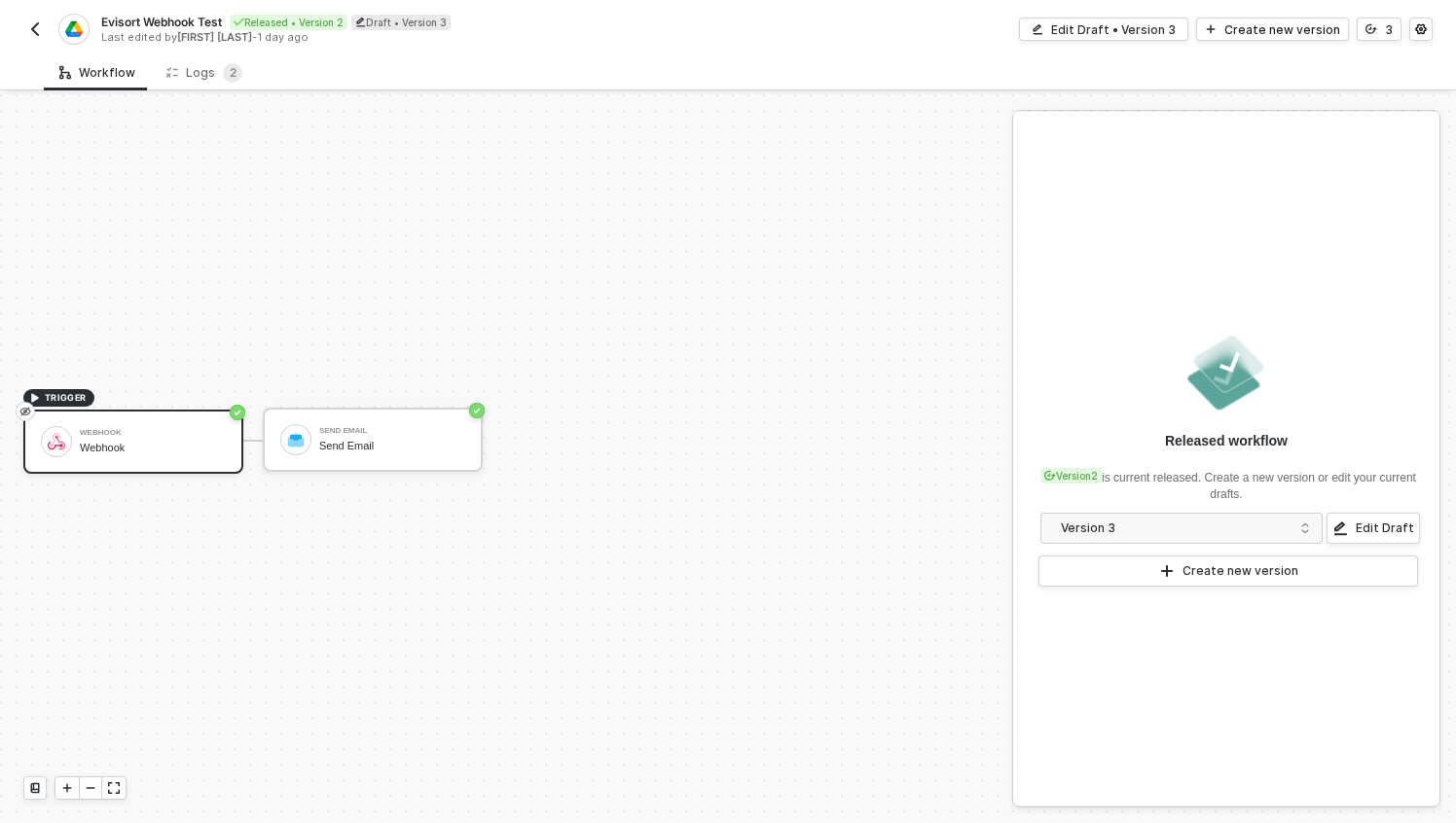 click at bounding box center [35, 29] 